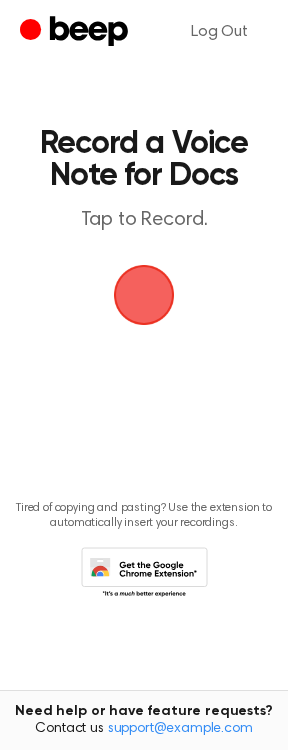 scroll, scrollTop: 0, scrollLeft: 0, axis: both 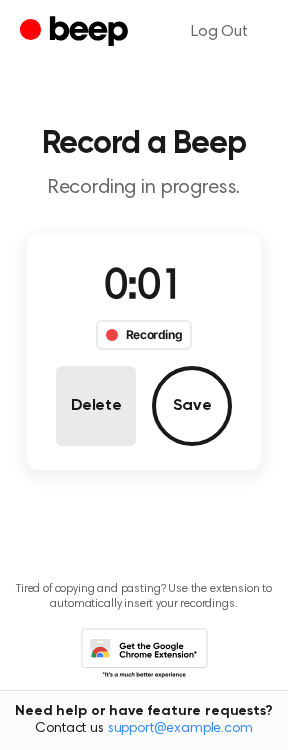click on "Delete" at bounding box center (96, 406) 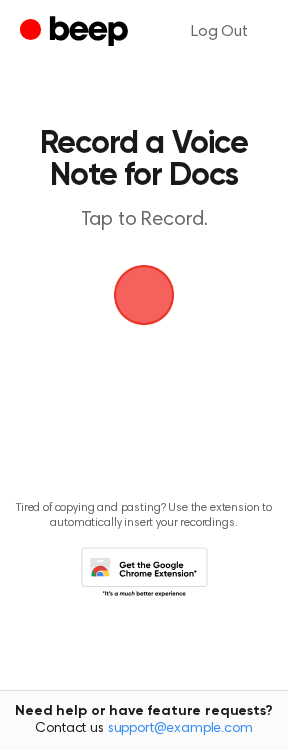 click at bounding box center (144, 295) 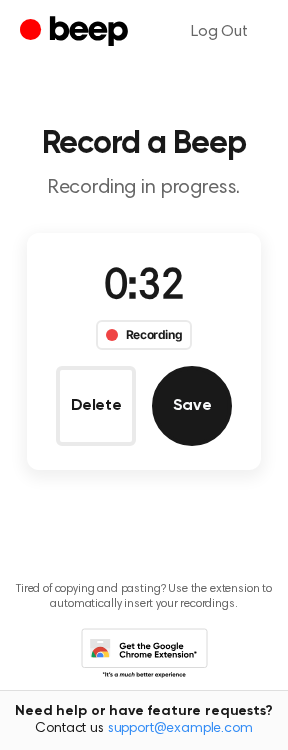 click on "Save" at bounding box center [192, 406] 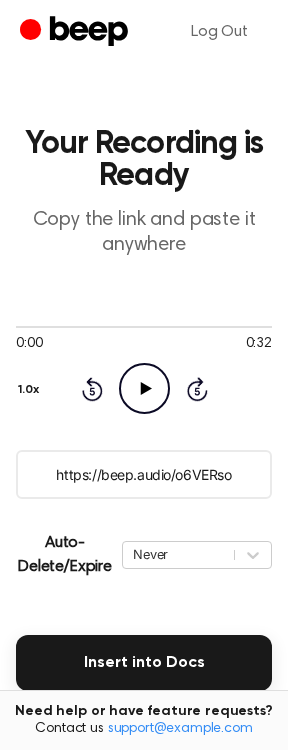 click on "Play Audio" 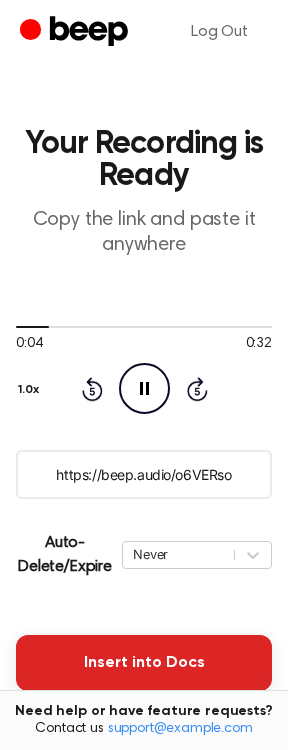 click on "Insert into Docs" at bounding box center (144, 663) 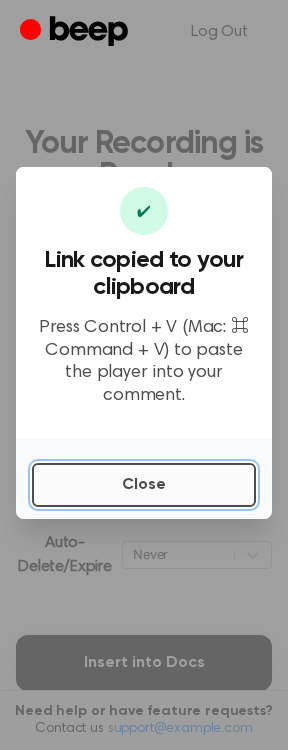 click on "Close" at bounding box center (144, 485) 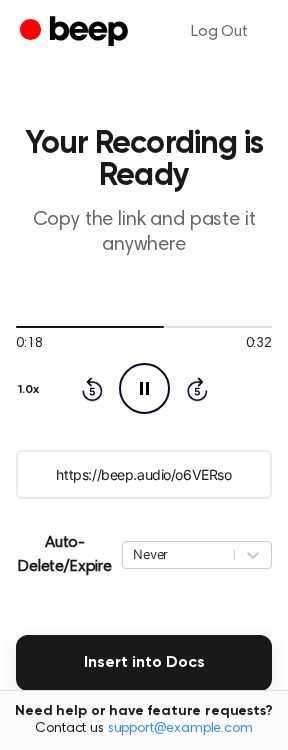 click on "Pause Audio" 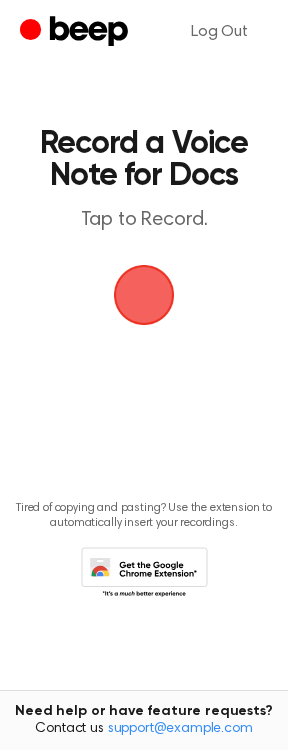 scroll, scrollTop: 0, scrollLeft: 0, axis: both 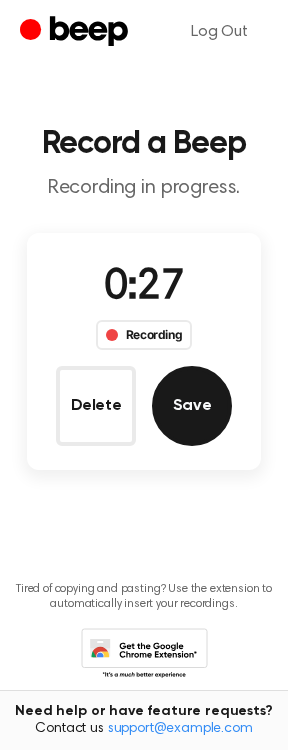 click on "Save" at bounding box center [192, 406] 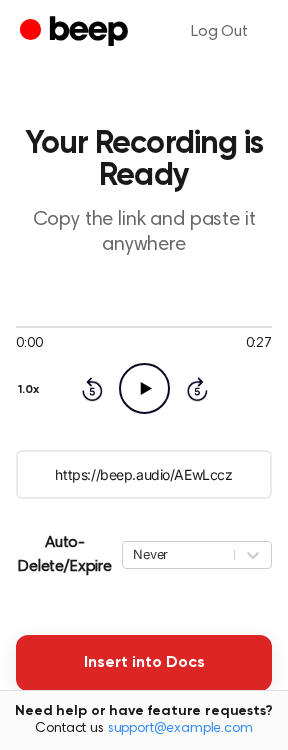 click on "Insert into Docs" at bounding box center [144, 663] 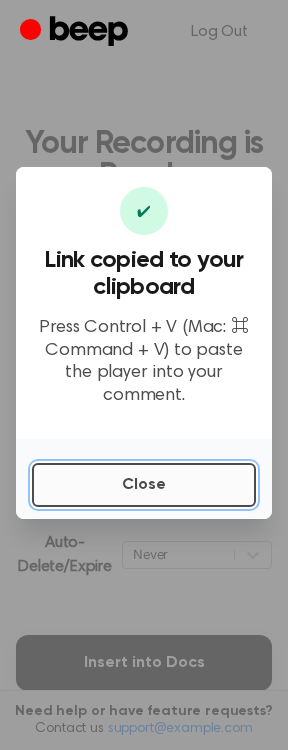 click on "Close" at bounding box center (144, 485) 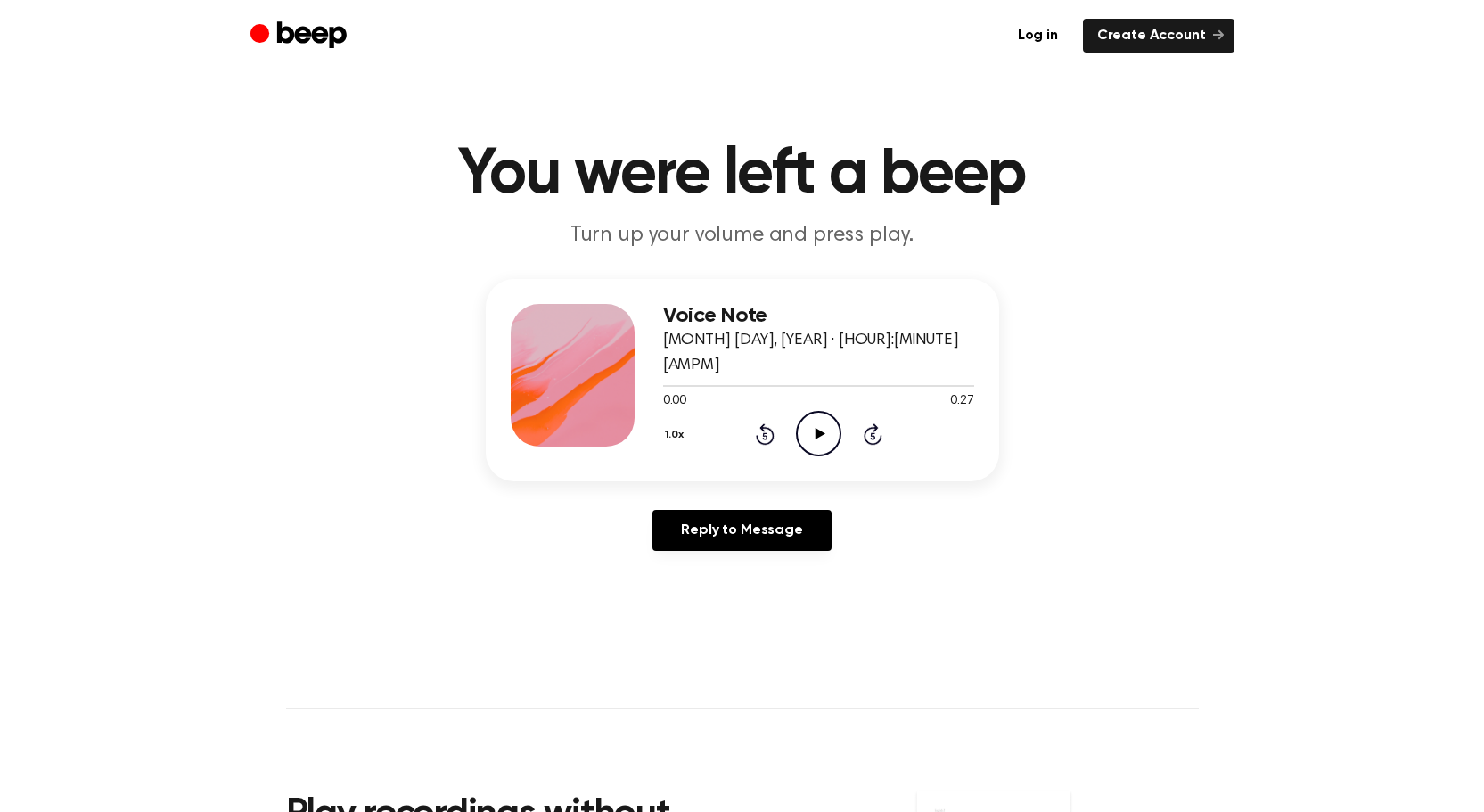 scroll, scrollTop: 0, scrollLeft: 0, axis: both 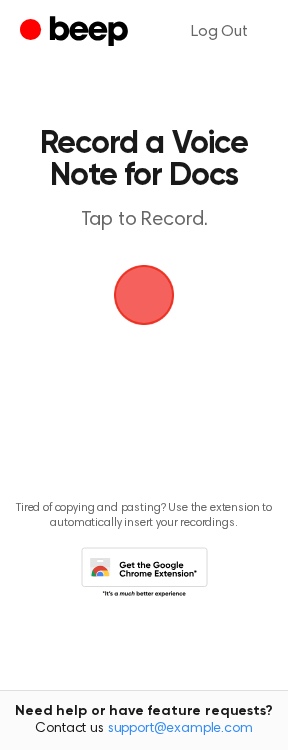 click at bounding box center [144, 295] 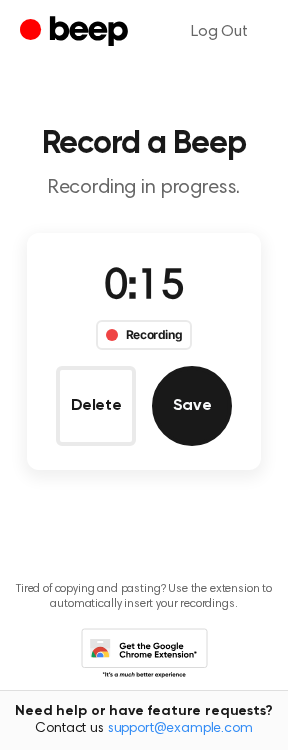 click on "Save" at bounding box center (192, 406) 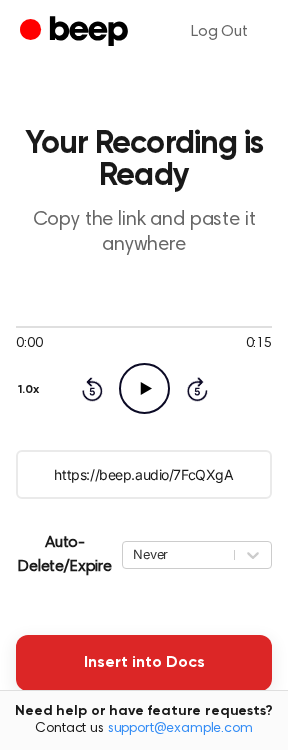 click on "Insert into Docs" at bounding box center [144, 663] 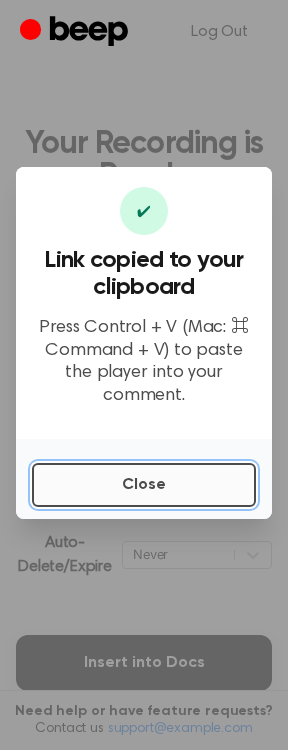 click on "Close" at bounding box center (144, 485) 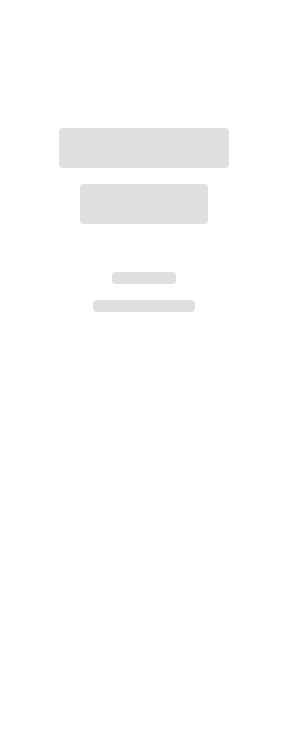 scroll, scrollTop: 0, scrollLeft: 0, axis: both 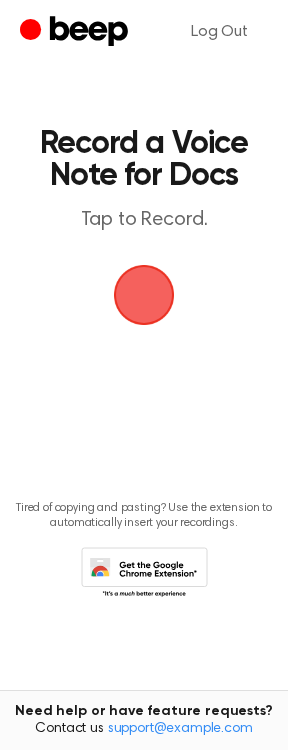 click at bounding box center [144, 295] 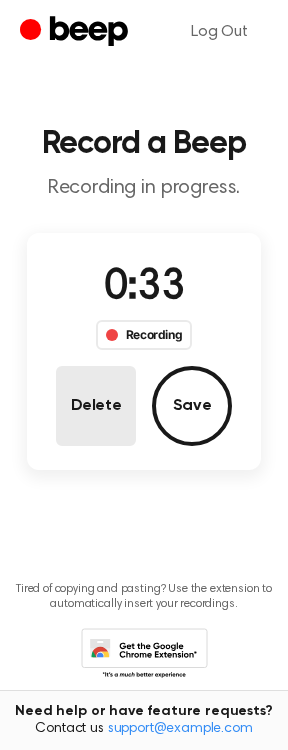 click on "Delete" at bounding box center (96, 406) 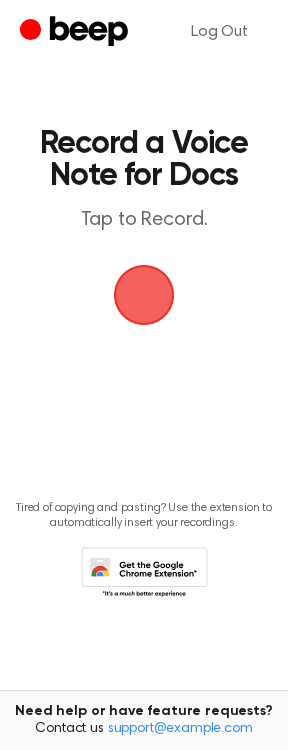 click at bounding box center [144, 295] 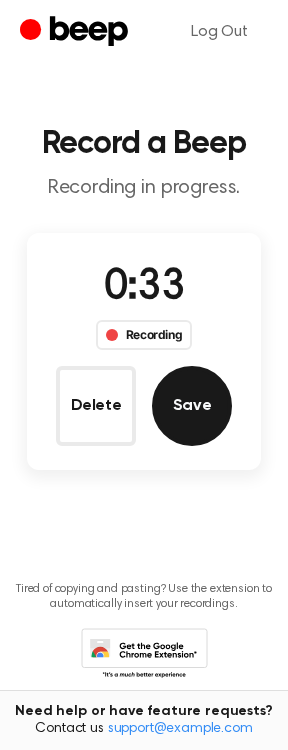 click on "Save" at bounding box center (192, 406) 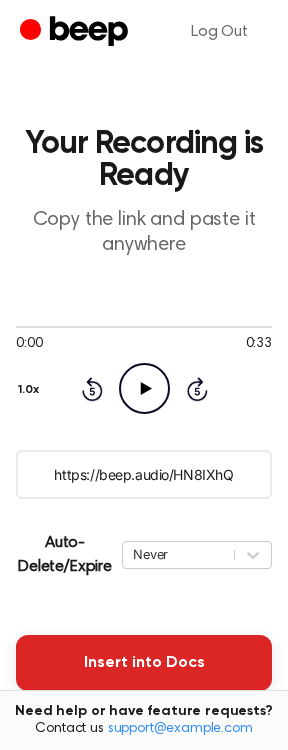 click on "Insert into Docs" at bounding box center [144, 663] 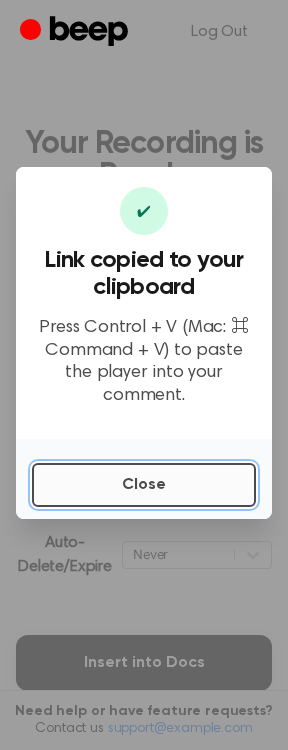 click on "Close" at bounding box center [144, 485] 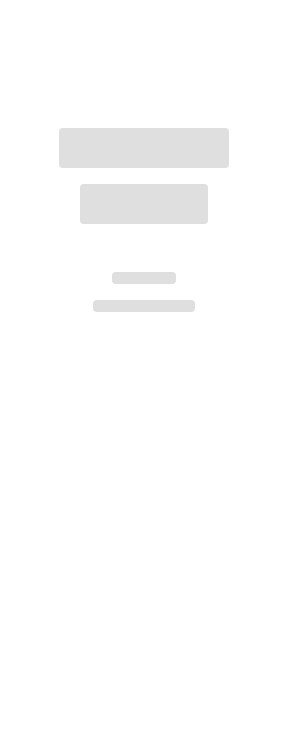 scroll, scrollTop: 0, scrollLeft: 0, axis: both 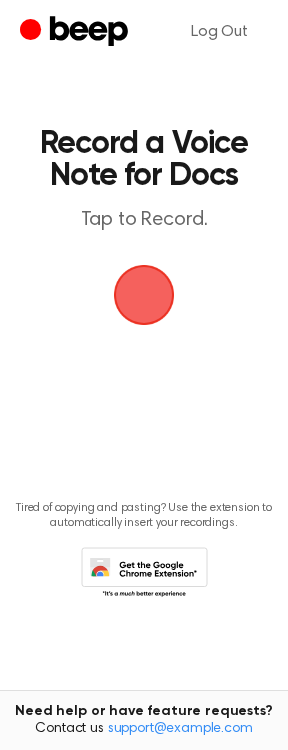 click at bounding box center (144, 295) 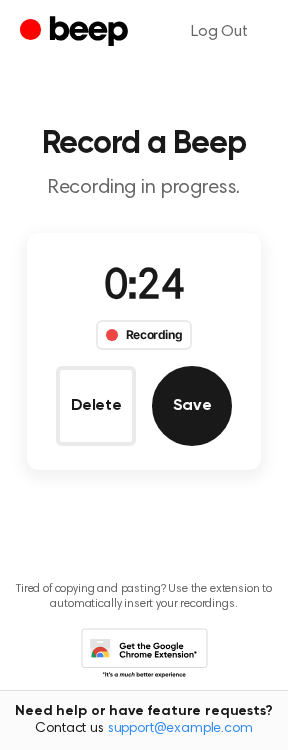 click on "Save" at bounding box center [192, 406] 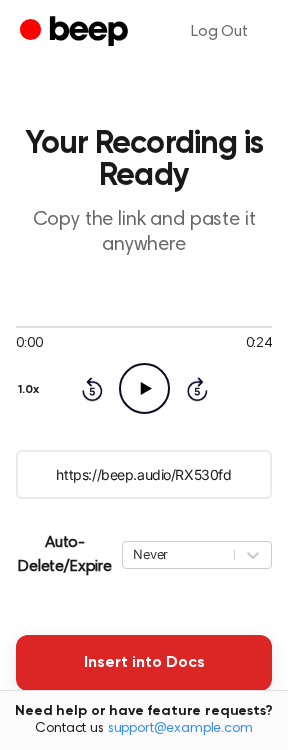 click on "Insert into Docs" at bounding box center [144, 663] 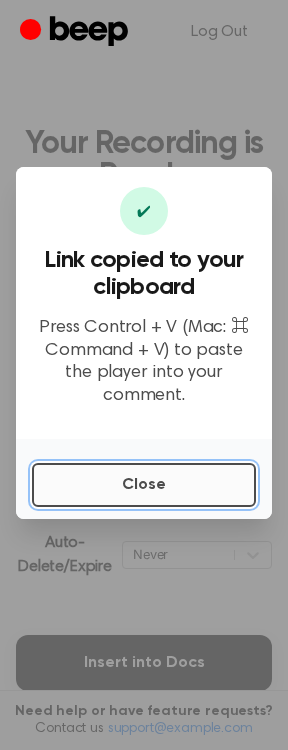 click on "Close" at bounding box center [144, 485] 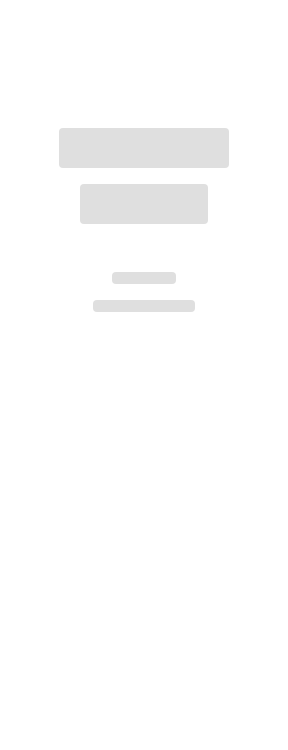 scroll, scrollTop: 0, scrollLeft: 0, axis: both 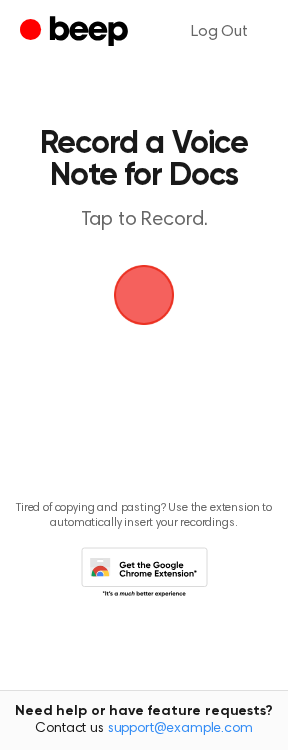 click at bounding box center (144, 295) 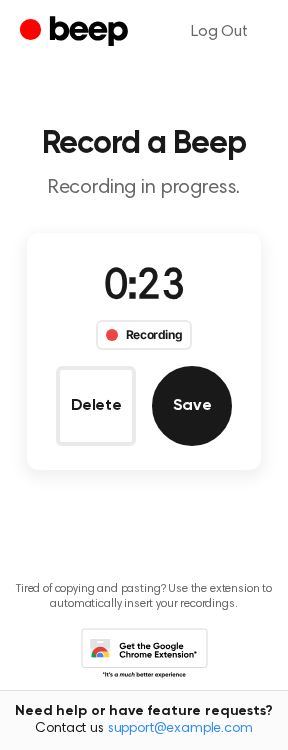 click on "Save" at bounding box center [192, 406] 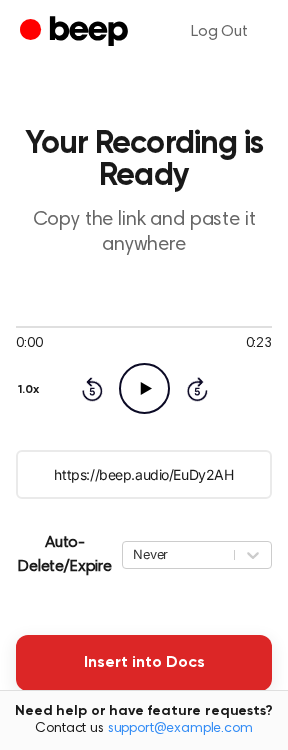 click on "Insert into Docs" at bounding box center [144, 663] 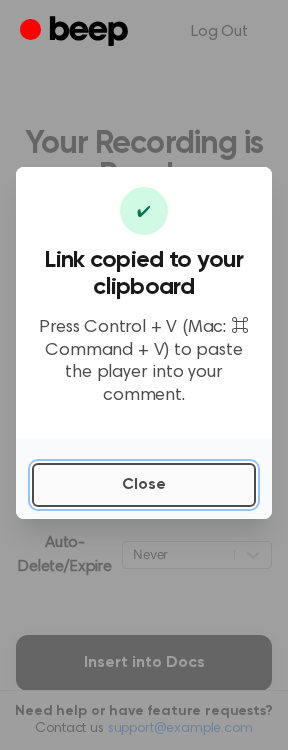 click on "Close" at bounding box center [144, 485] 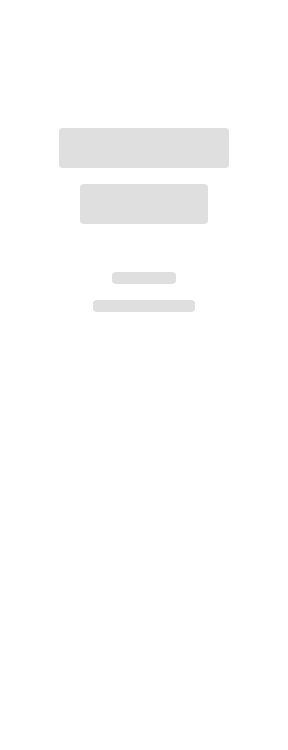scroll, scrollTop: 0, scrollLeft: 0, axis: both 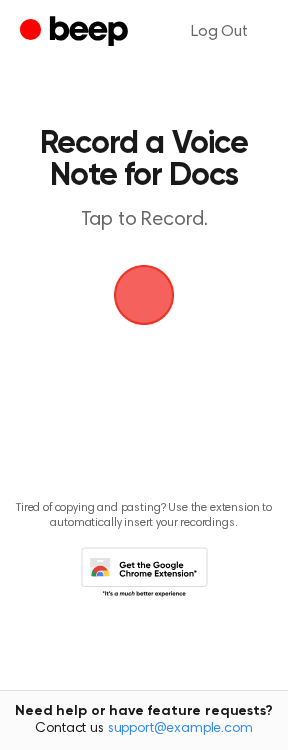 click at bounding box center [144, 295] 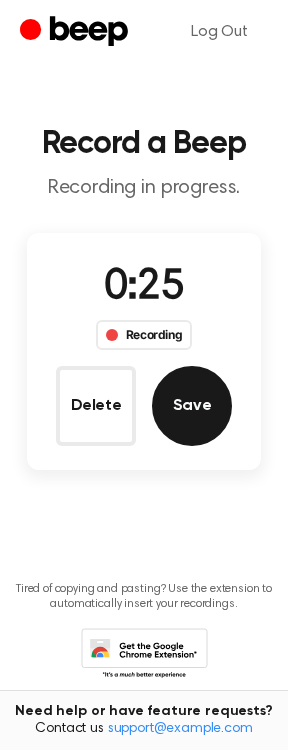 click on "Save" at bounding box center [192, 406] 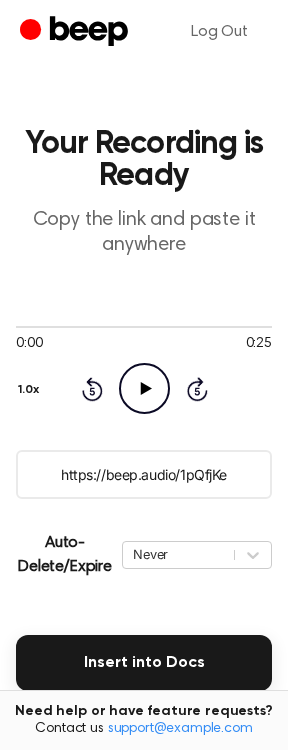click on "Play Audio" 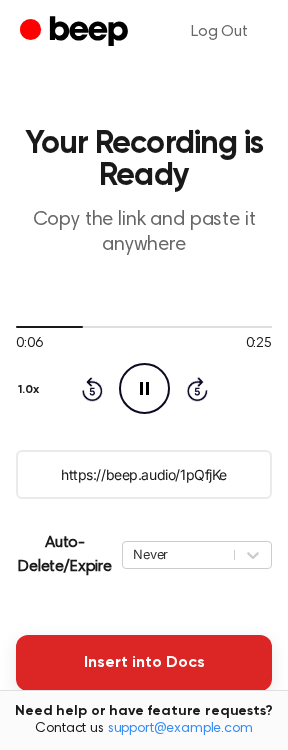 click on "Insert into Docs" at bounding box center [144, 663] 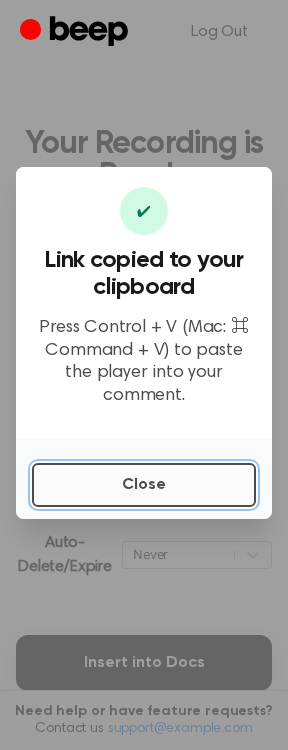 click on "Close" at bounding box center (144, 485) 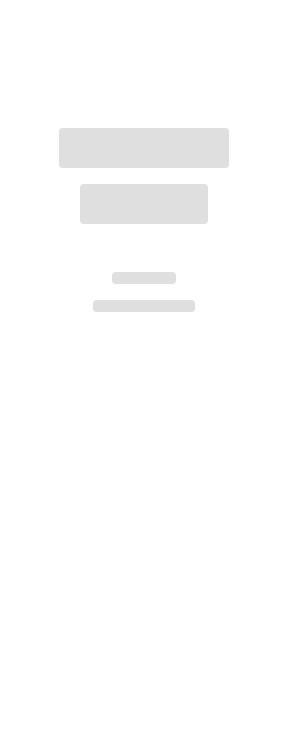 scroll, scrollTop: 0, scrollLeft: 0, axis: both 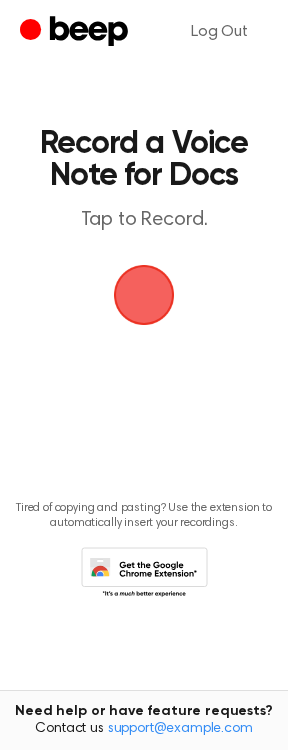 click at bounding box center (144, 295) 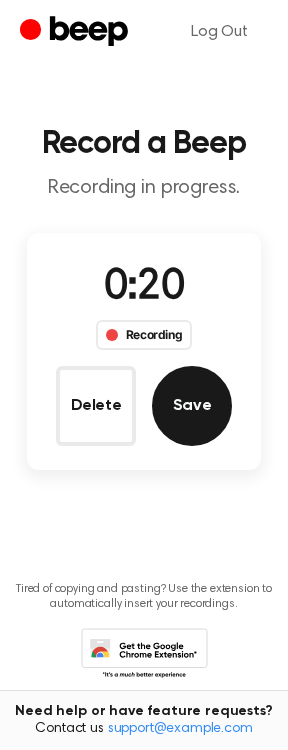 click on "Save" at bounding box center [192, 406] 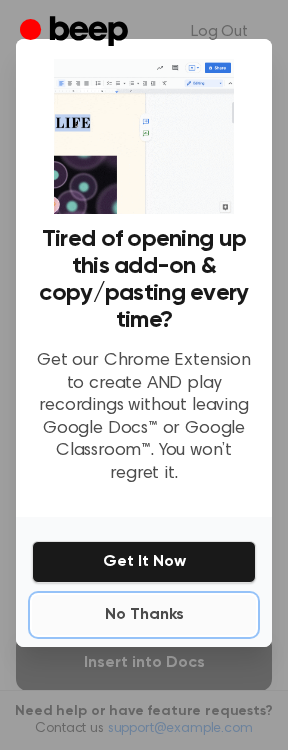 click on "No Thanks" at bounding box center (144, 615) 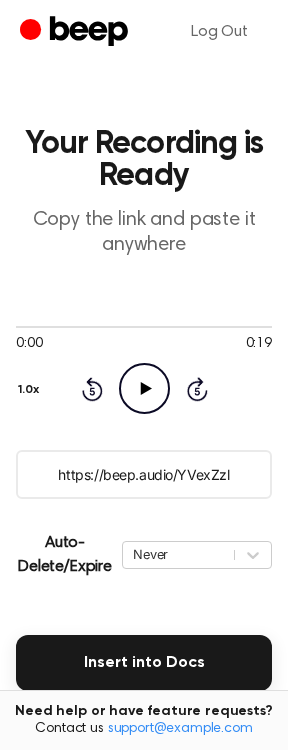click 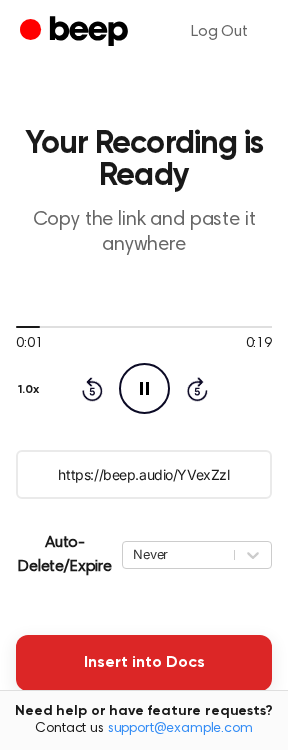 click on "Insert into Docs" at bounding box center [144, 663] 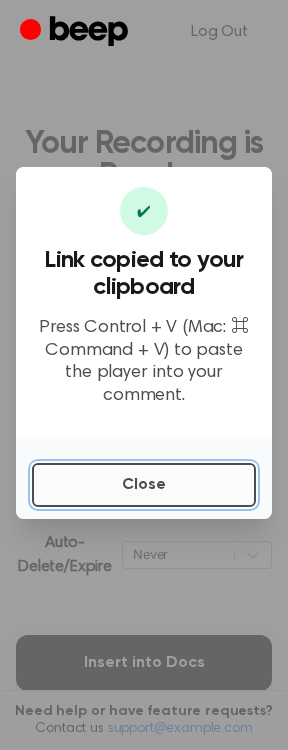 click on "Close" at bounding box center [144, 485] 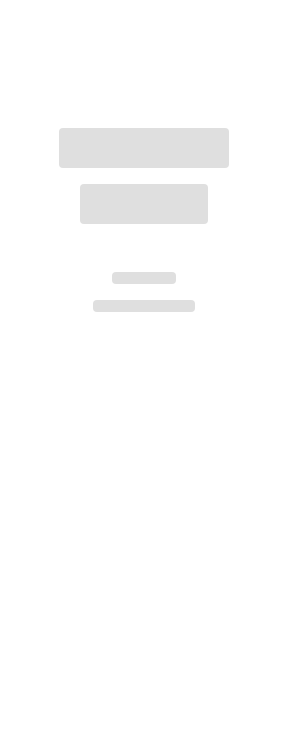 scroll, scrollTop: 0, scrollLeft: 0, axis: both 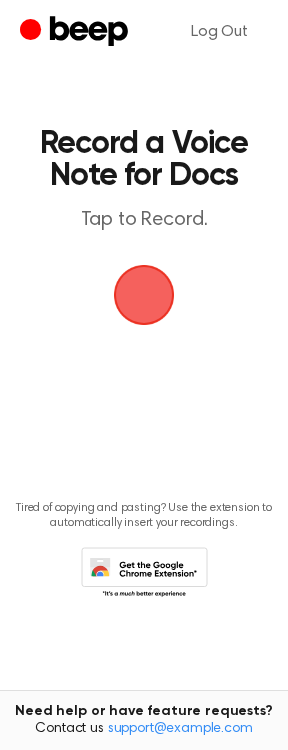 click at bounding box center (144, 295) 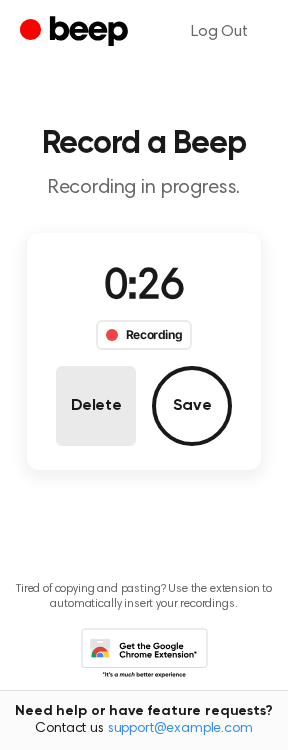 click on "Delete" at bounding box center [96, 406] 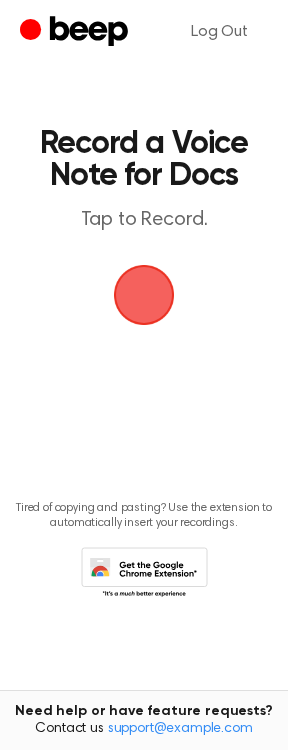 click at bounding box center [143, 294] 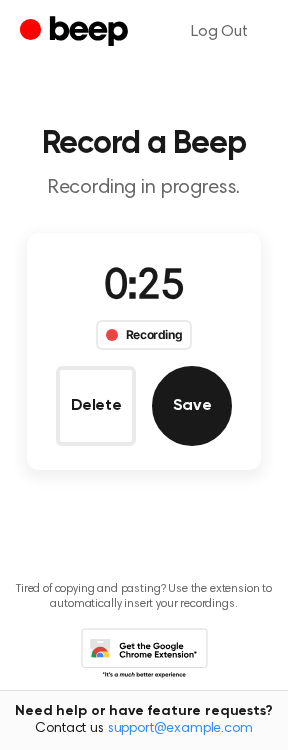 click on "Save" at bounding box center [192, 406] 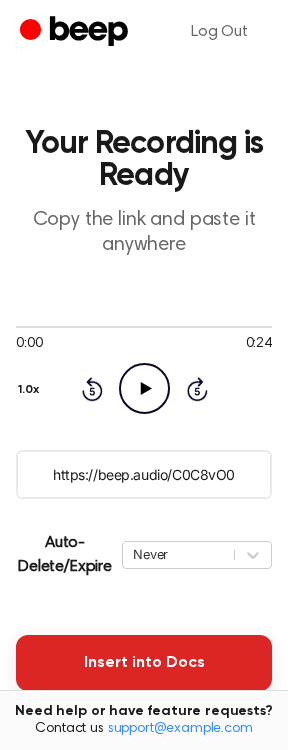 click on "Insert into Docs" at bounding box center [144, 663] 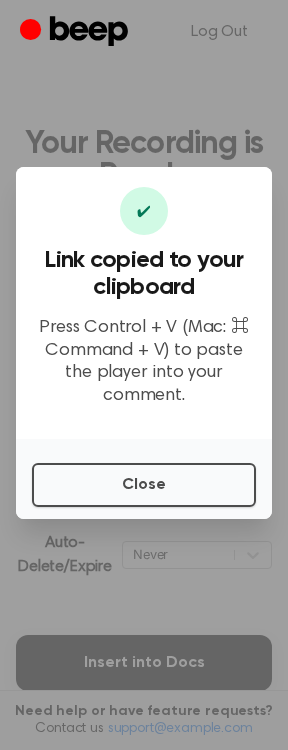 type 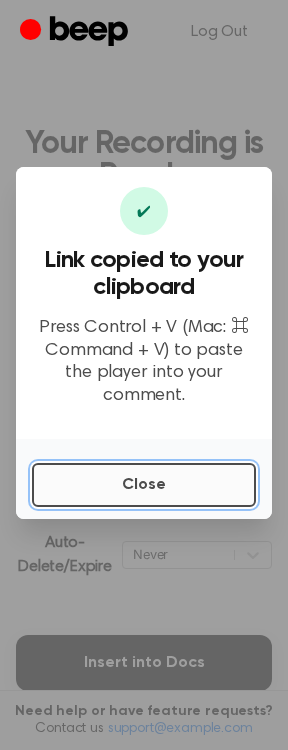 click on "Close" at bounding box center (144, 485) 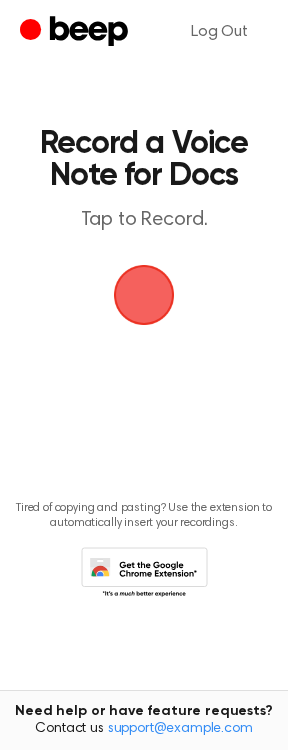 scroll, scrollTop: 0, scrollLeft: 0, axis: both 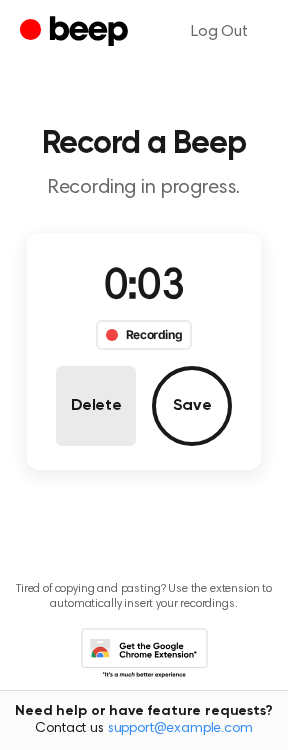 click on "Delete" at bounding box center [96, 406] 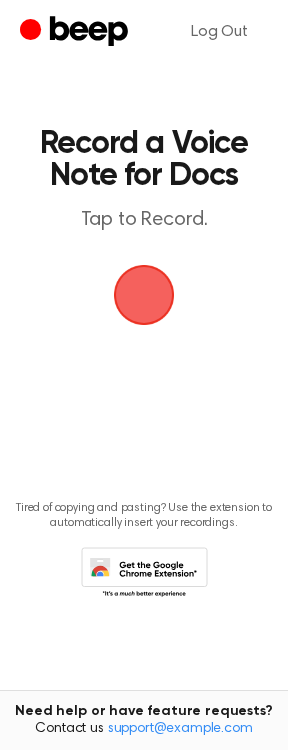 click at bounding box center (144, 295) 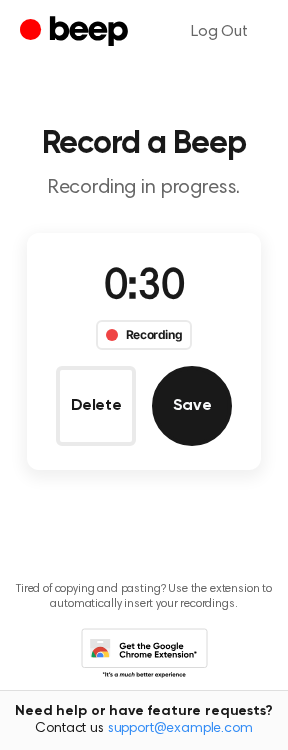 click on "Save" at bounding box center (192, 406) 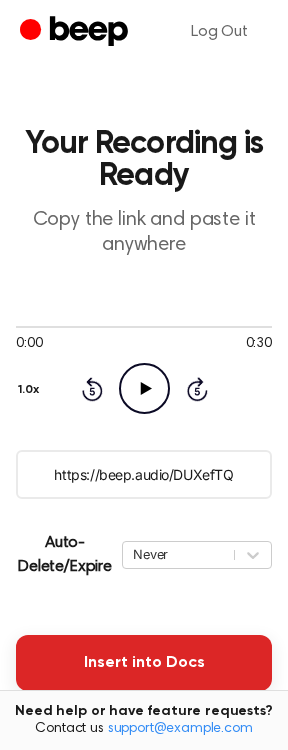 click on "Insert into Docs" at bounding box center (144, 663) 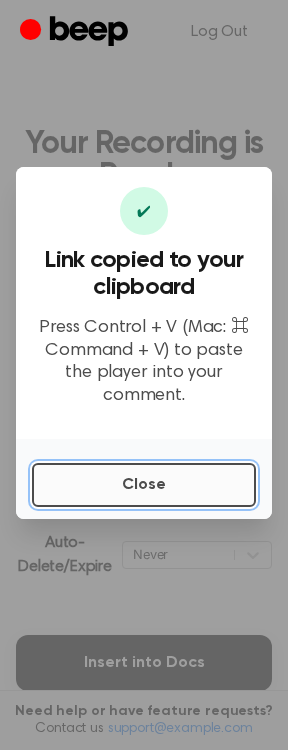 click on "Close" at bounding box center [144, 485] 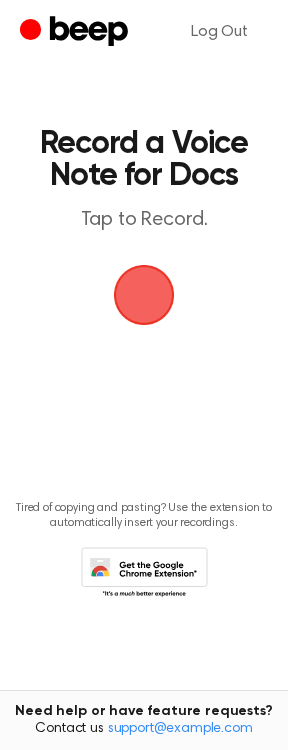 scroll, scrollTop: 0, scrollLeft: 0, axis: both 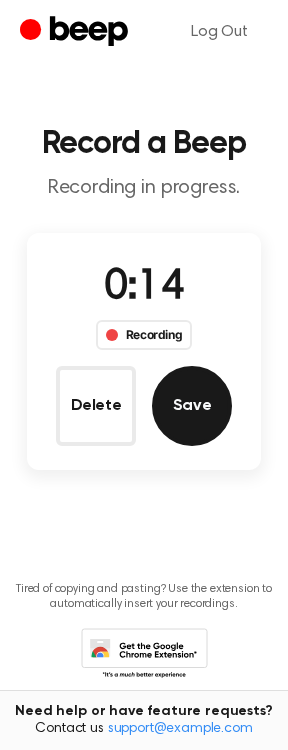 click on "Save" at bounding box center [192, 406] 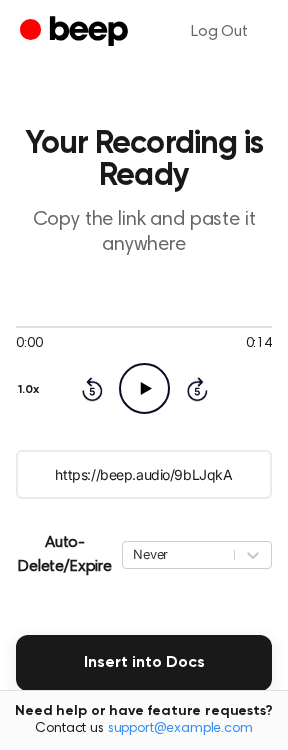 click on "Play Audio" 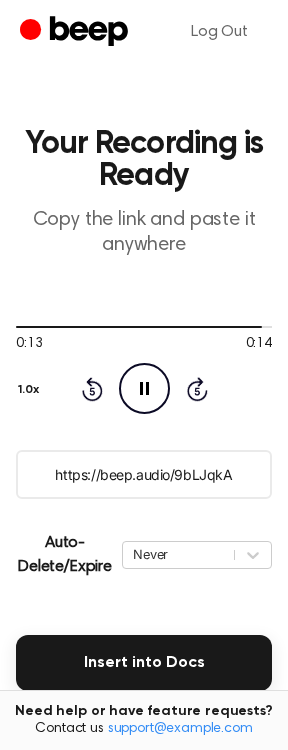 click on "Pause Audio" 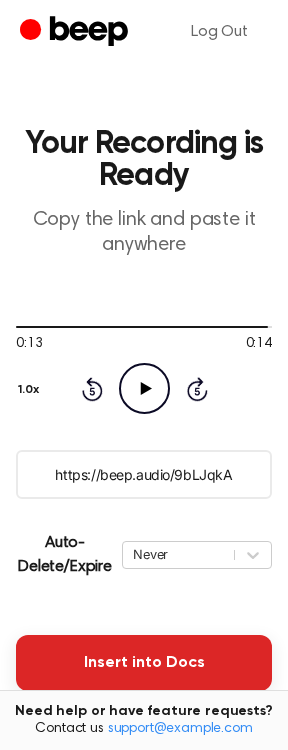 click on "Insert into Docs" at bounding box center [144, 663] 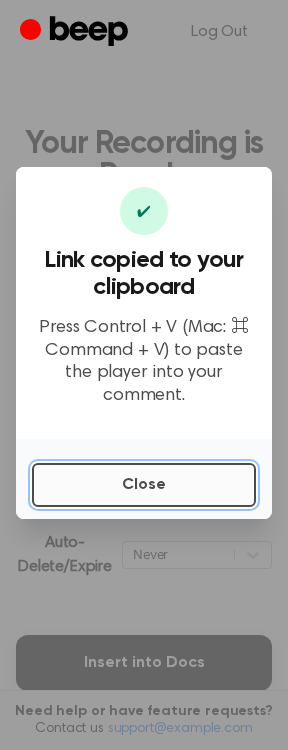 click on "Close" at bounding box center [144, 485] 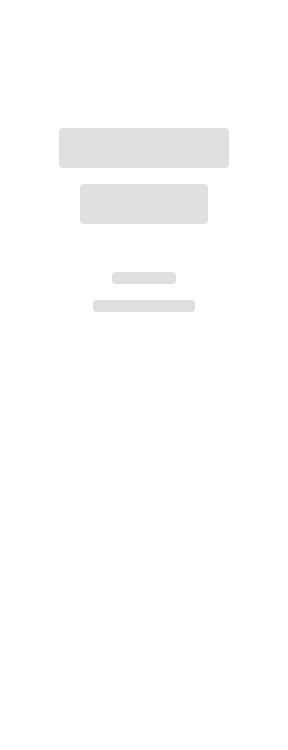 scroll, scrollTop: 0, scrollLeft: 0, axis: both 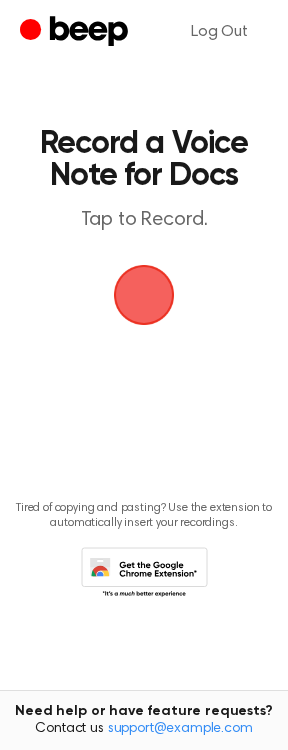 click at bounding box center [144, 295] 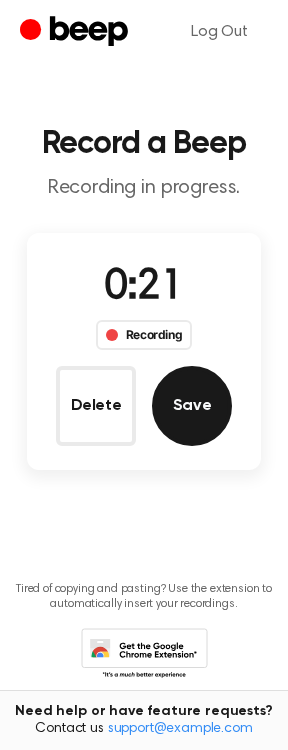 click on "Save" at bounding box center [192, 406] 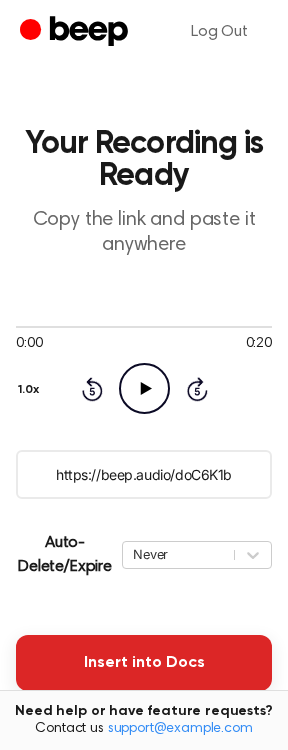click on "Insert into Docs" at bounding box center [144, 663] 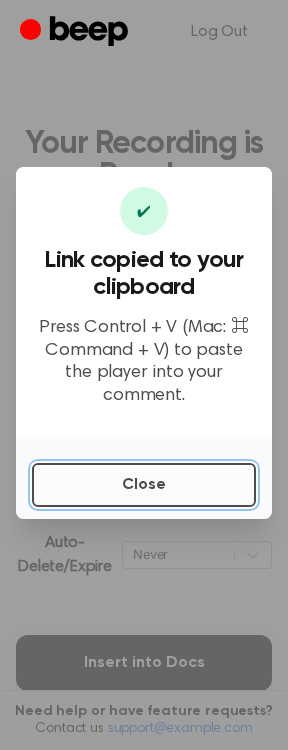 click on "Close" at bounding box center (144, 485) 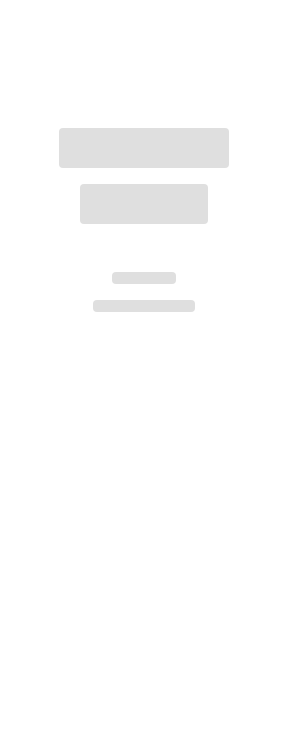 scroll, scrollTop: 0, scrollLeft: 0, axis: both 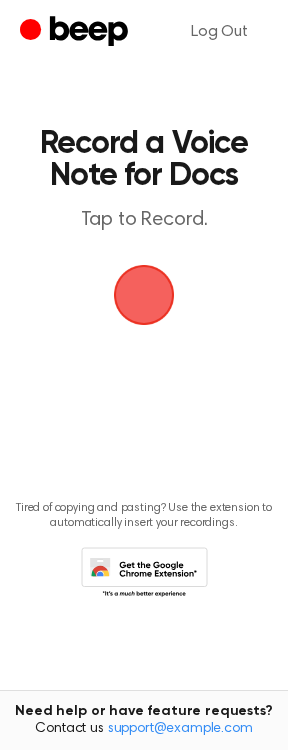 click at bounding box center (144, 295) 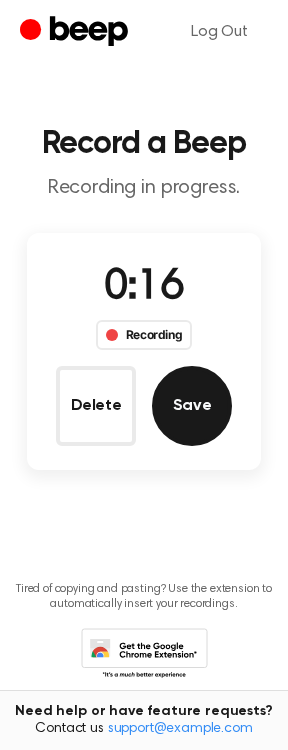 click on "Save" at bounding box center (192, 406) 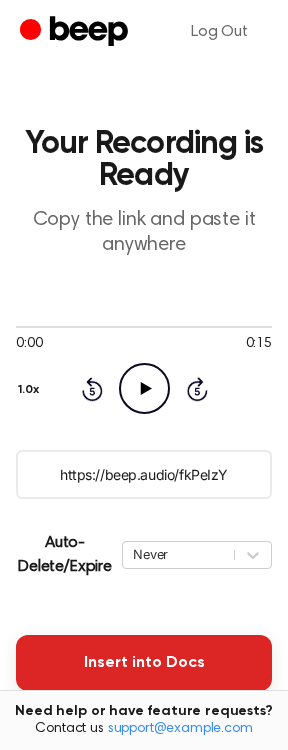 click on "Insert into Docs" at bounding box center (144, 663) 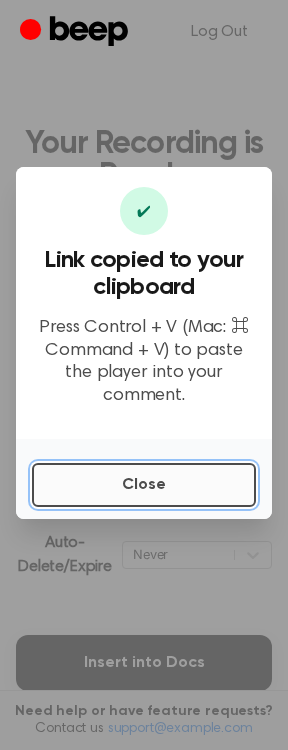 click on "Close" at bounding box center [144, 485] 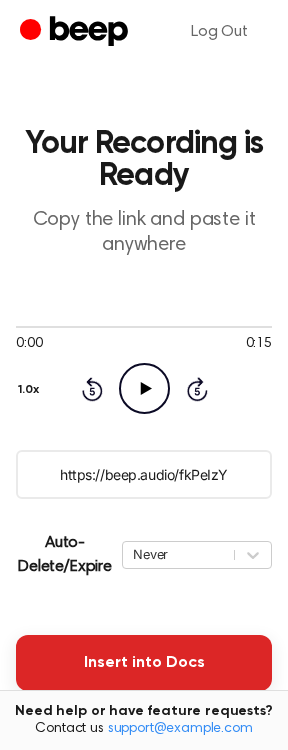 click on "Insert into Docs" at bounding box center (144, 663) 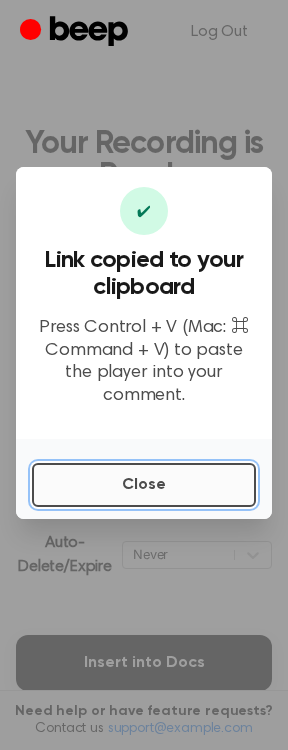 click on "Close" at bounding box center (144, 485) 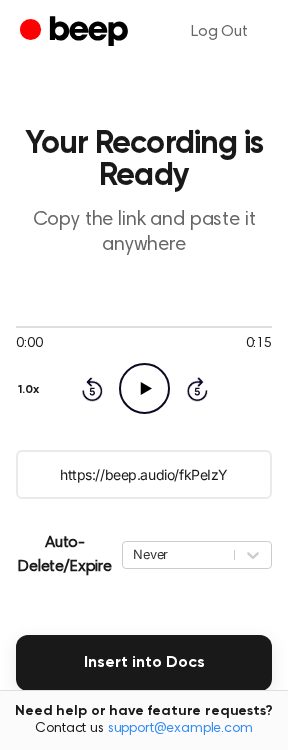 click on "Play Audio" 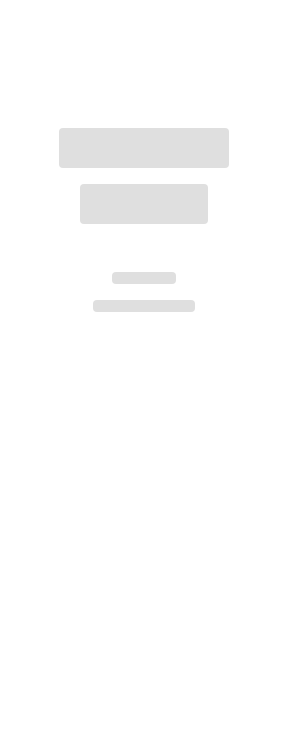 scroll, scrollTop: 0, scrollLeft: 0, axis: both 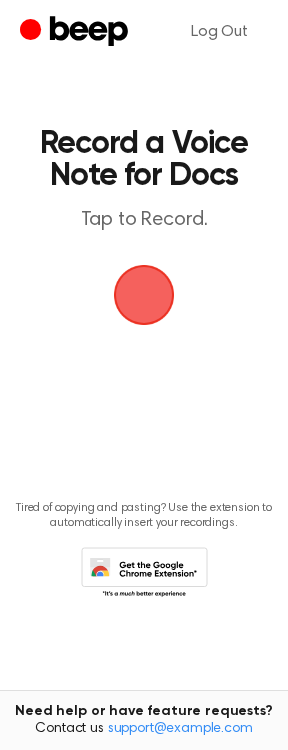 click at bounding box center [144, 295] 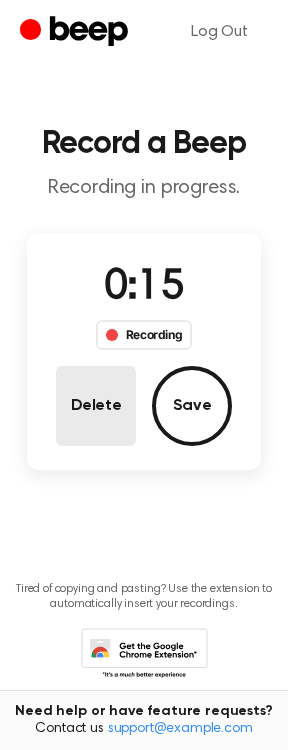 click on "Delete" at bounding box center [96, 406] 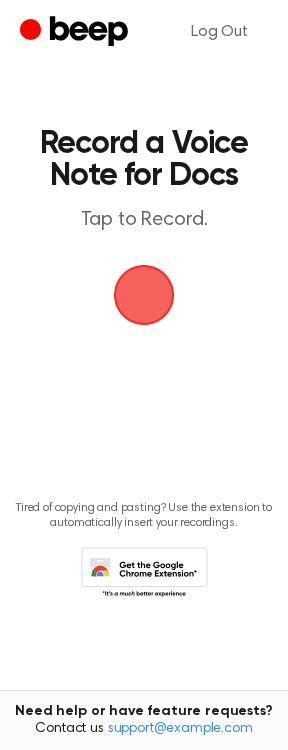 click at bounding box center [144, 295] 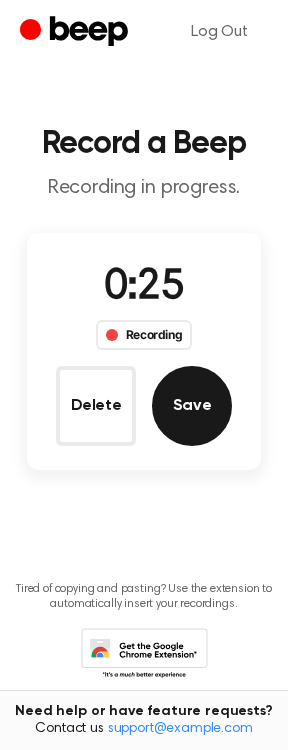click on "Save" at bounding box center [192, 406] 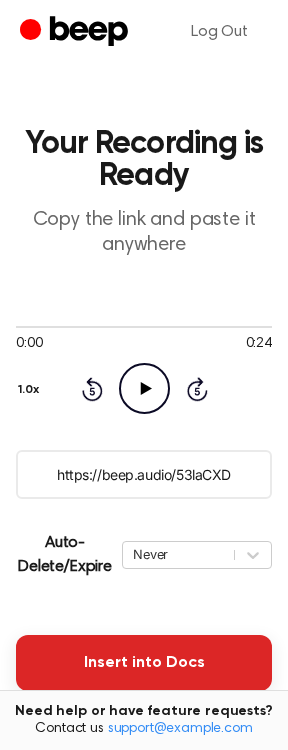 click on "Insert into Docs" at bounding box center (144, 663) 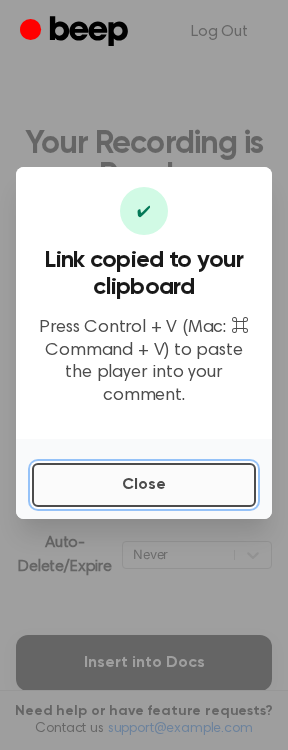 click on "Close" at bounding box center [144, 485] 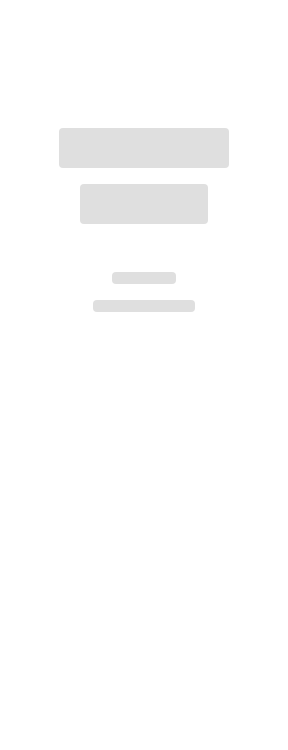 scroll, scrollTop: 0, scrollLeft: 0, axis: both 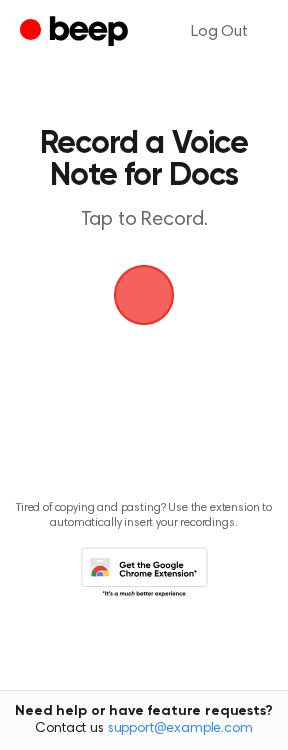 click at bounding box center (144, 295) 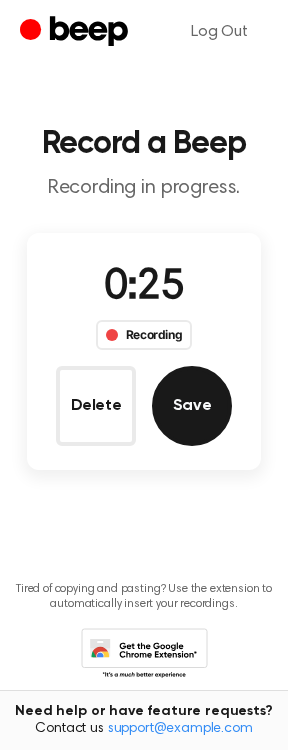 click on "Save" at bounding box center (192, 406) 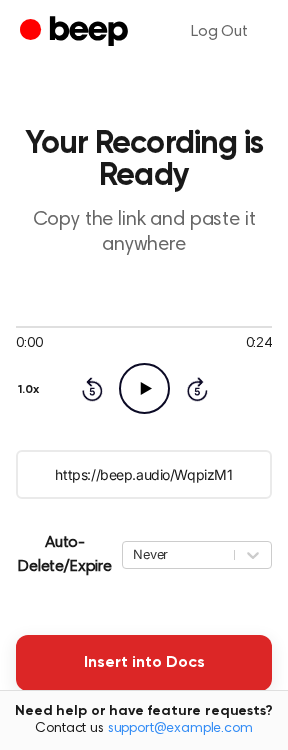 click on "Insert into Docs" at bounding box center (144, 663) 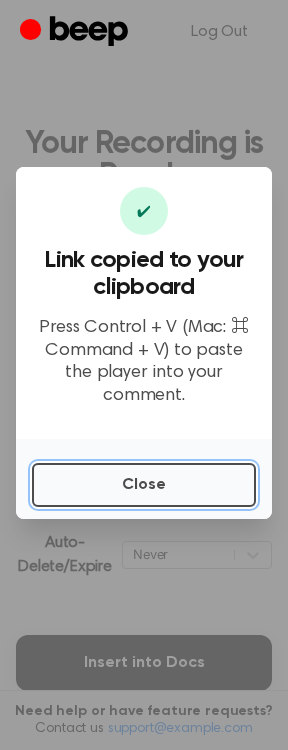 click on "Close" at bounding box center (144, 485) 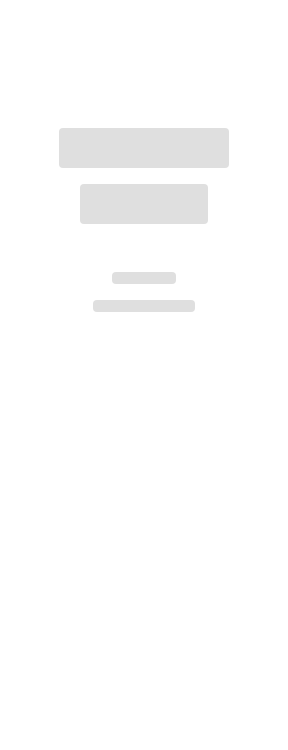 scroll, scrollTop: 0, scrollLeft: 0, axis: both 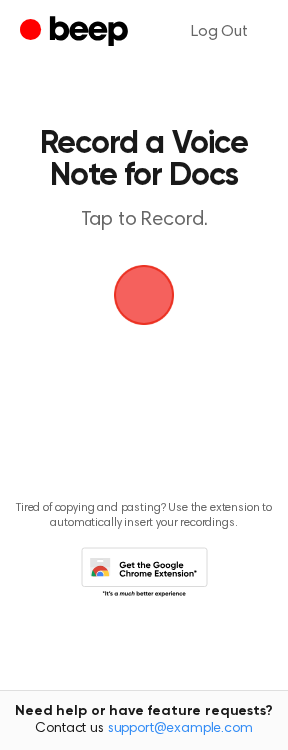 click at bounding box center (144, 295) 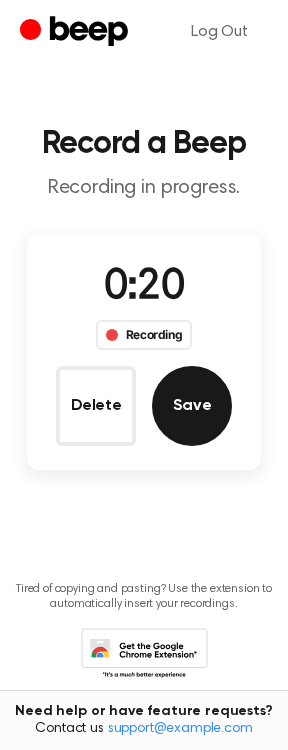 click on "Save" at bounding box center (192, 406) 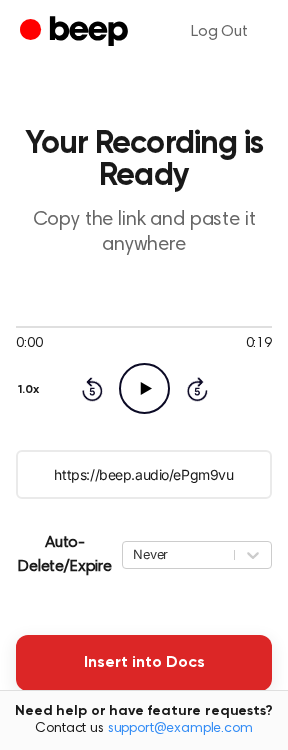 click on "Insert into Docs" at bounding box center (144, 663) 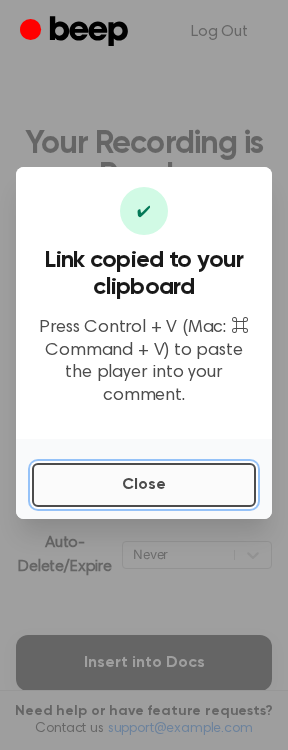 click on "Close" at bounding box center [144, 485] 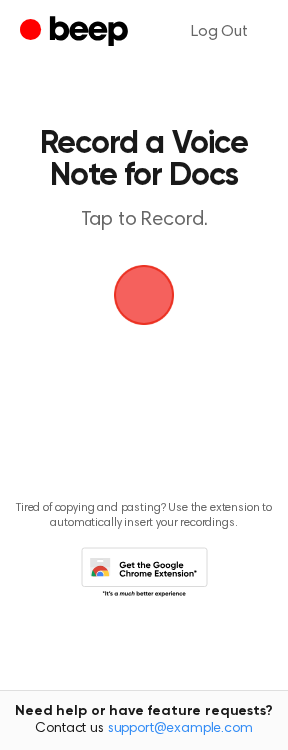 scroll, scrollTop: 0, scrollLeft: 0, axis: both 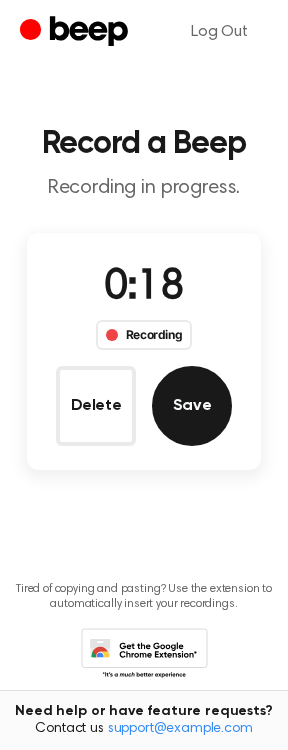 click on "Save" at bounding box center [192, 406] 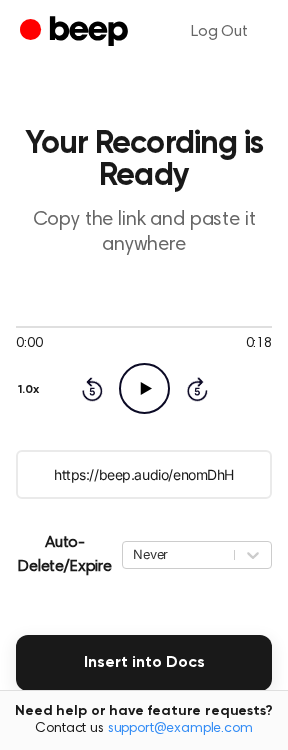 click on "Play Audio" 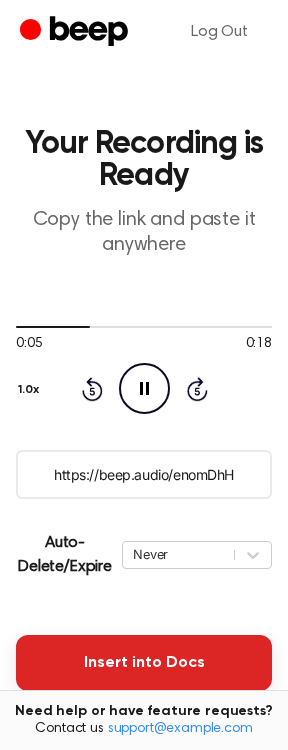 click on "Insert into Docs" at bounding box center (144, 663) 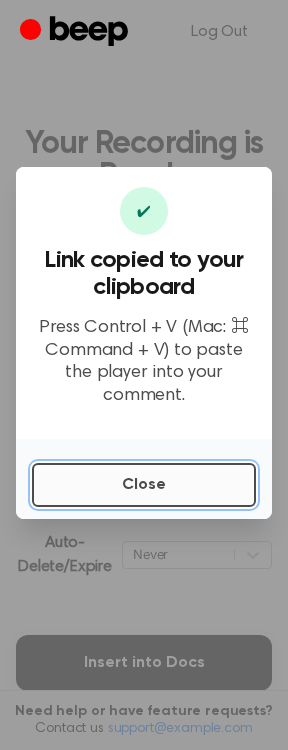 click on "Close" at bounding box center (144, 485) 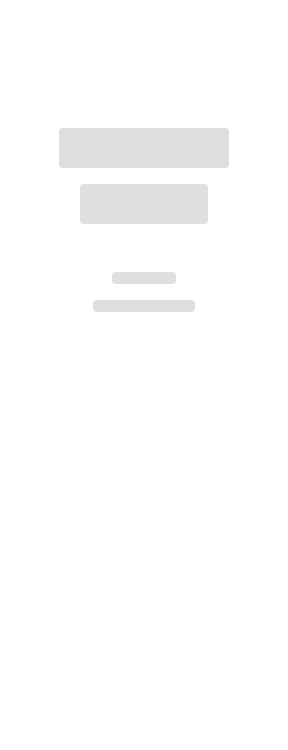 scroll, scrollTop: 0, scrollLeft: 0, axis: both 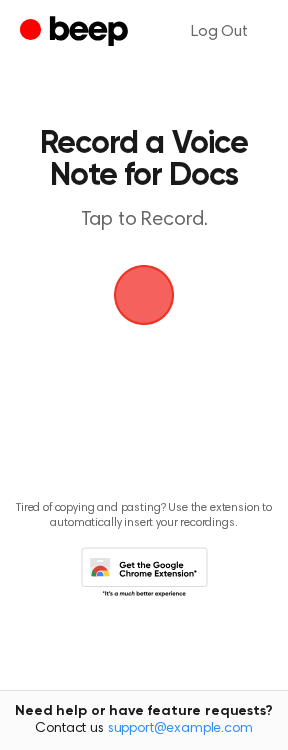 click at bounding box center [144, 295] 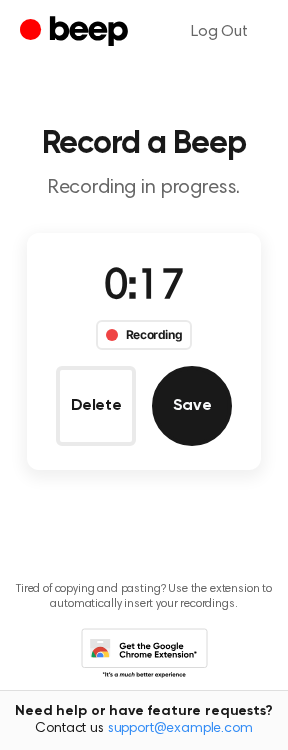 click on "Save" at bounding box center [192, 406] 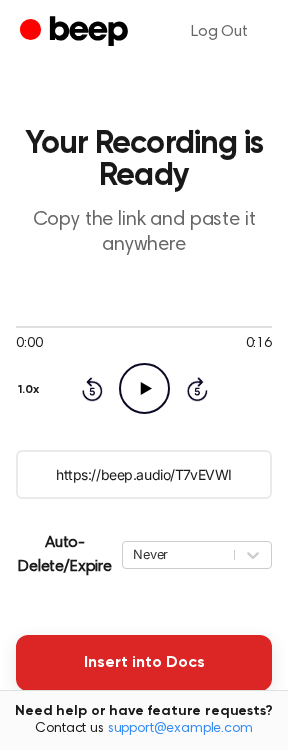 click on "Insert into Docs" at bounding box center [144, 663] 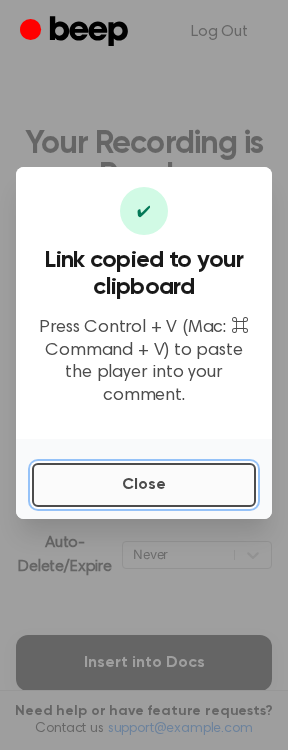 click on "Close" at bounding box center [144, 485] 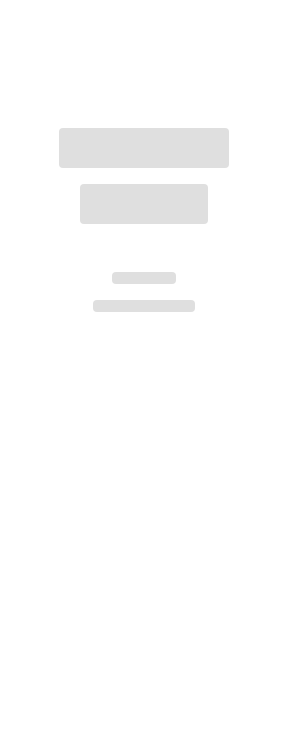 scroll, scrollTop: 0, scrollLeft: 0, axis: both 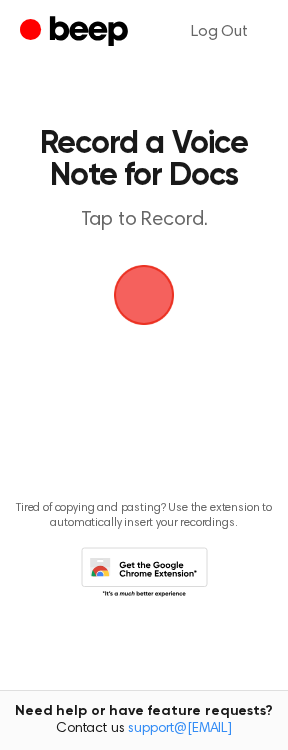 click at bounding box center (144, 295) 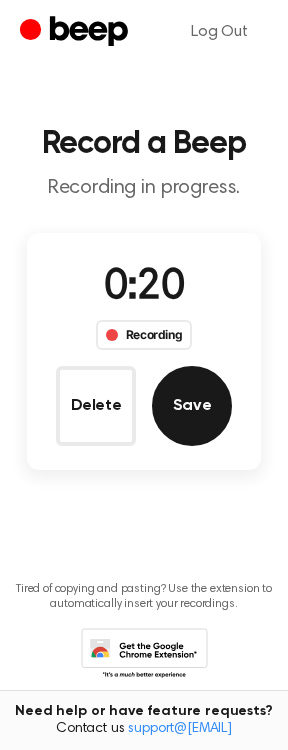 click on "Save" at bounding box center [192, 406] 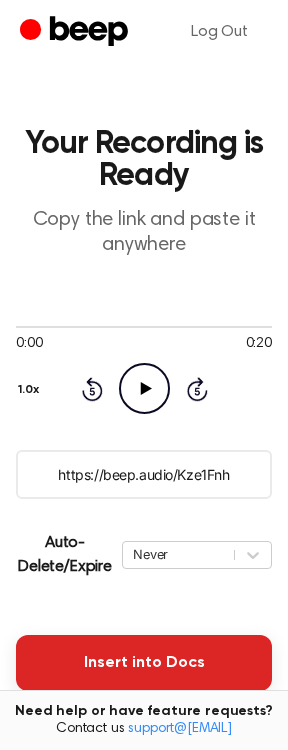 click on "Insert into Docs" at bounding box center [144, 663] 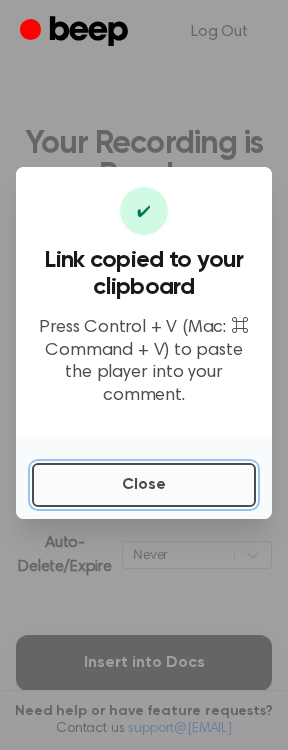 click on "Close" at bounding box center (144, 485) 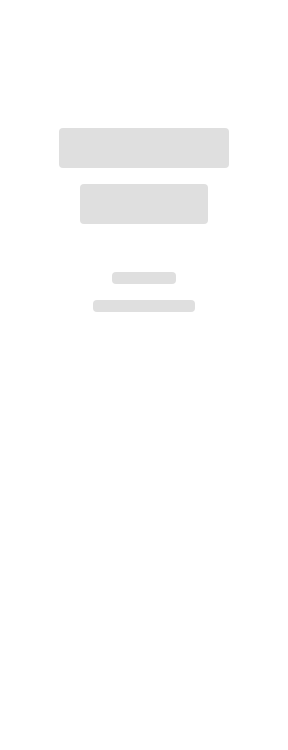 scroll, scrollTop: 0, scrollLeft: 0, axis: both 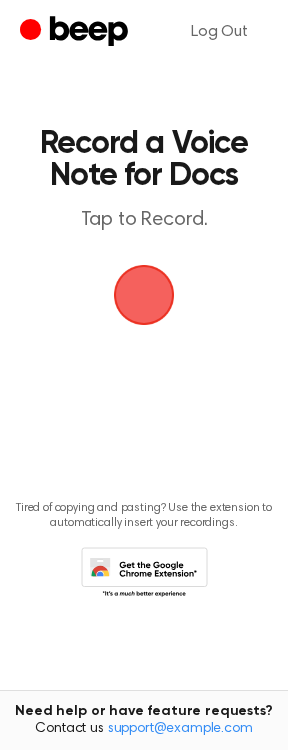 click at bounding box center (143, 294) 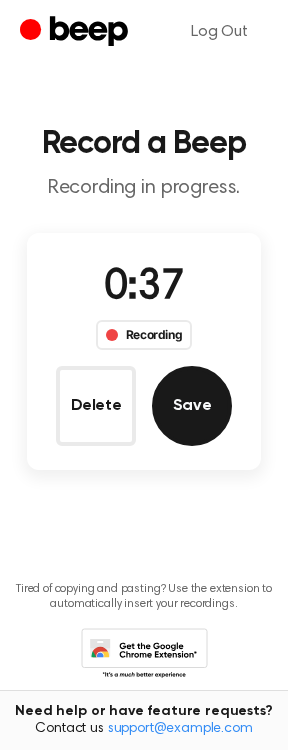 click on "Save" at bounding box center (192, 406) 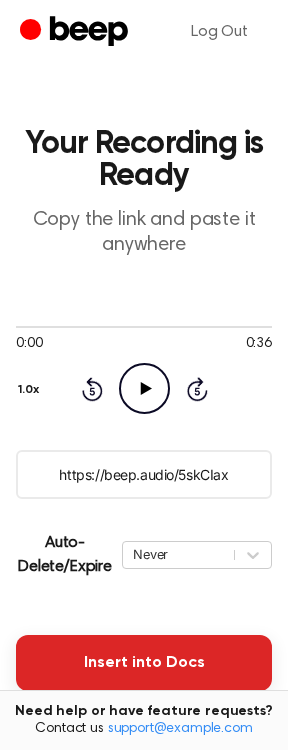 click on "Insert into Docs" at bounding box center (144, 663) 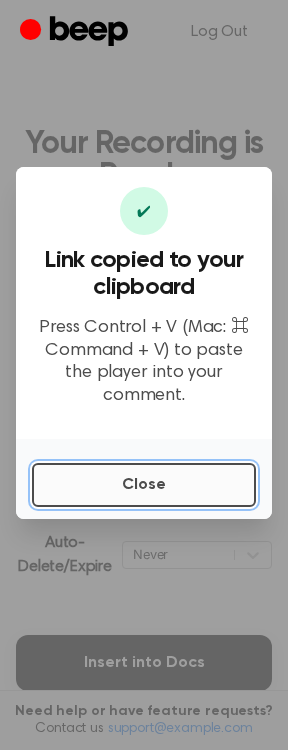 click on "Close" at bounding box center (144, 485) 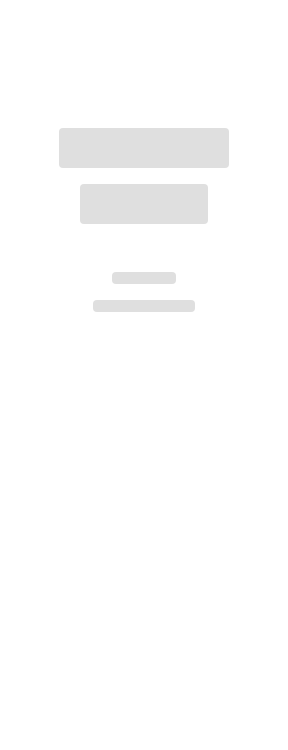 scroll, scrollTop: 0, scrollLeft: 0, axis: both 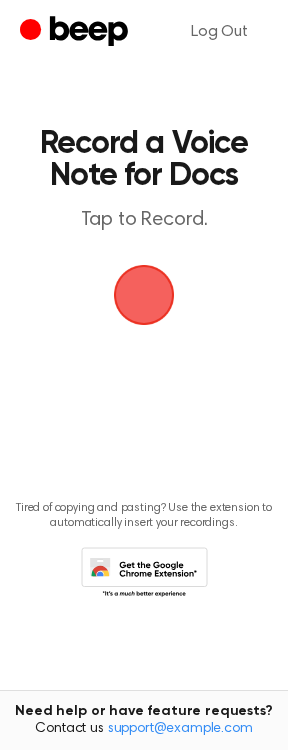 click at bounding box center (144, 295) 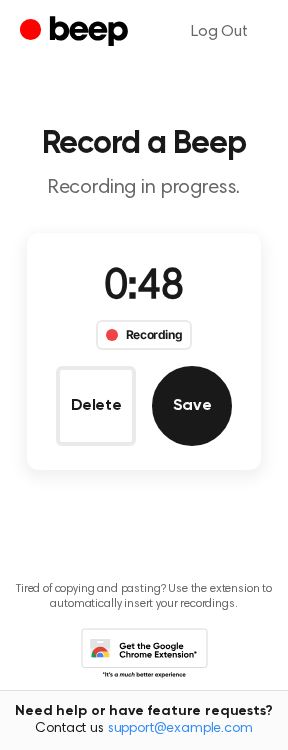 click on "Save" at bounding box center [192, 406] 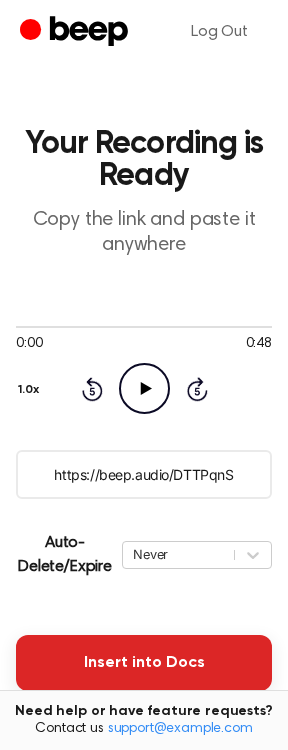 click on "Insert into Docs" at bounding box center (144, 663) 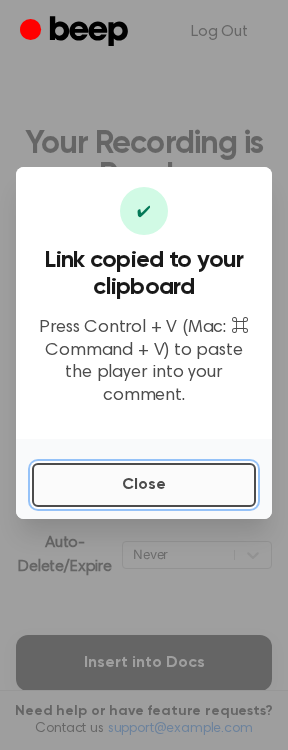 click on "Close" at bounding box center [144, 485] 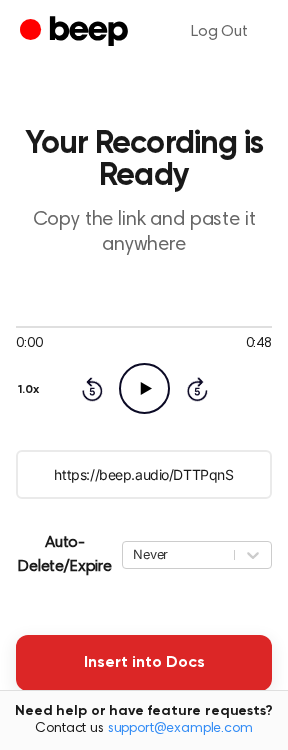 click on "Insert into Docs" at bounding box center (144, 663) 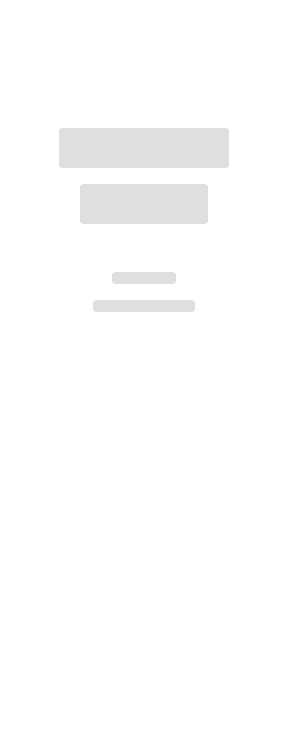 scroll, scrollTop: 0, scrollLeft: 0, axis: both 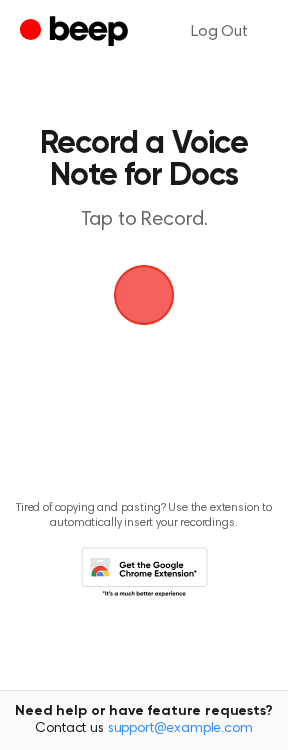 click at bounding box center [144, 295] 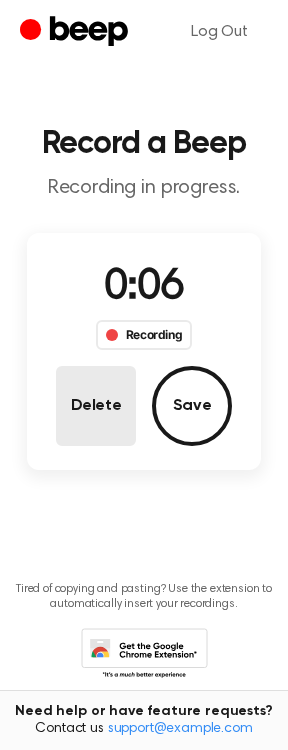 click on "Delete" at bounding box center [96, 406] 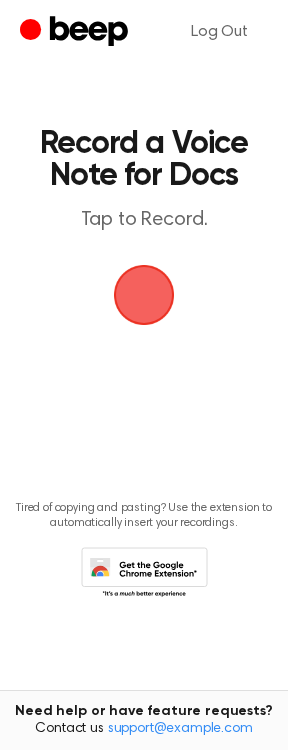 click at bounding box center (144, 295) 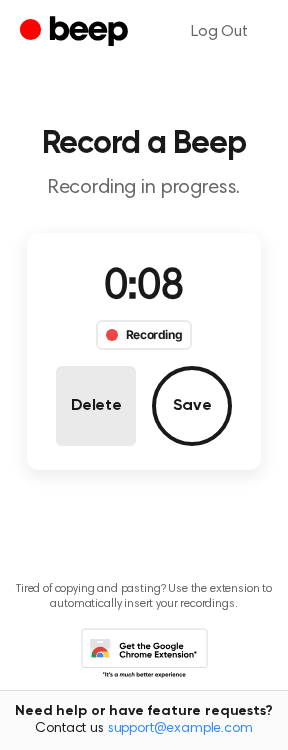 click on "Delete" at bounding box center (96, 406) 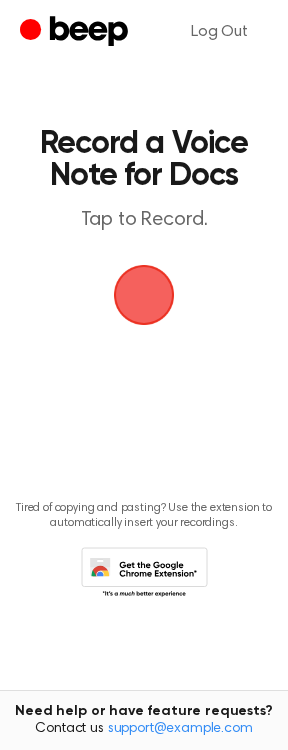 click at bounding box center (144, 295) 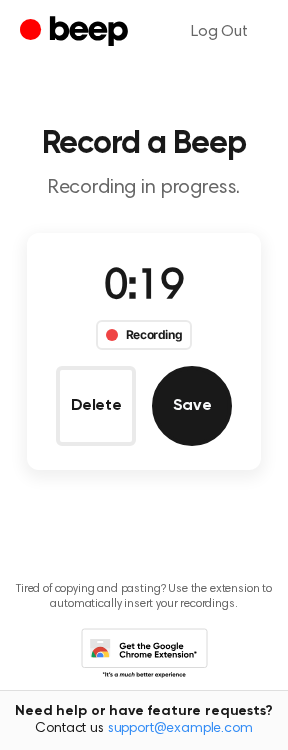 click on "Save" at bounding box center [192, 406] 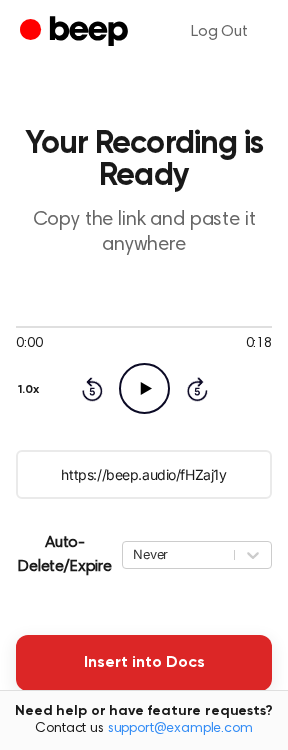 click on "Insert into Docs" at bounding box center [144, 663] 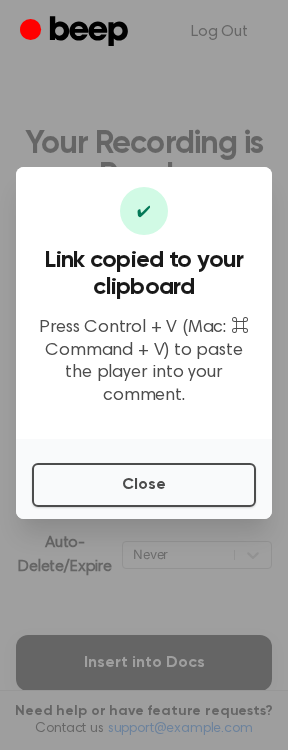 click on "Close" at bounding box center [144, 479] 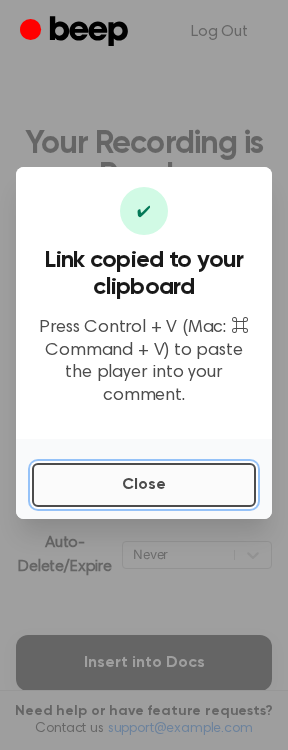 click on "Close" at bounding box center (144, 485) 